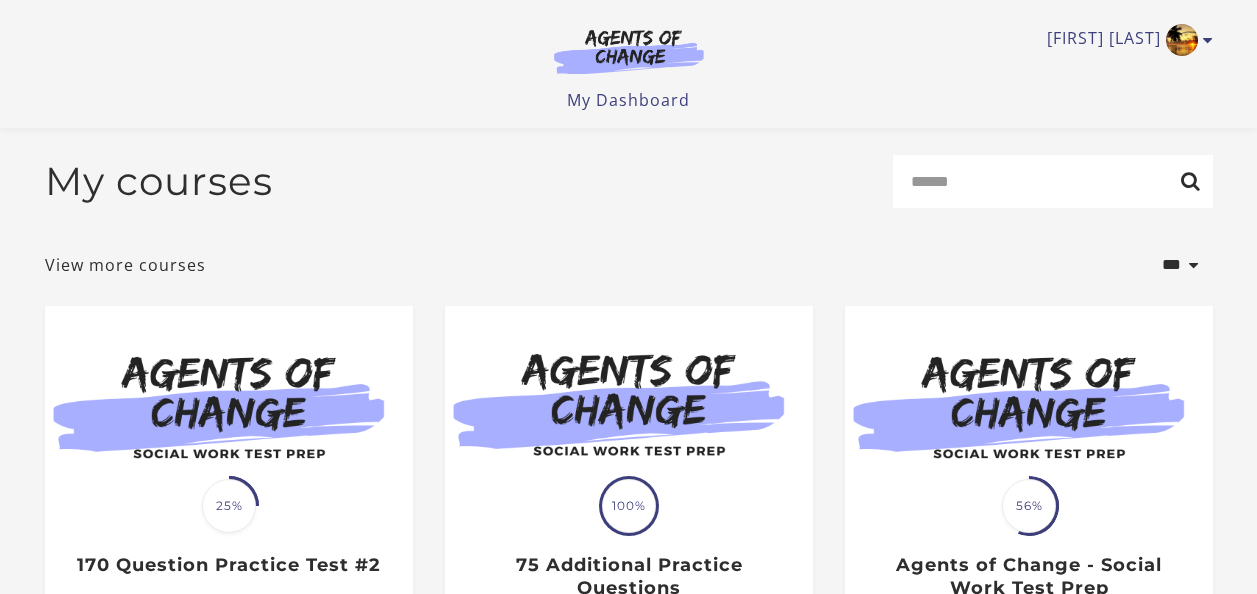 scroll, scrollTop: 300, scrollLeft: 0, axis: vertical 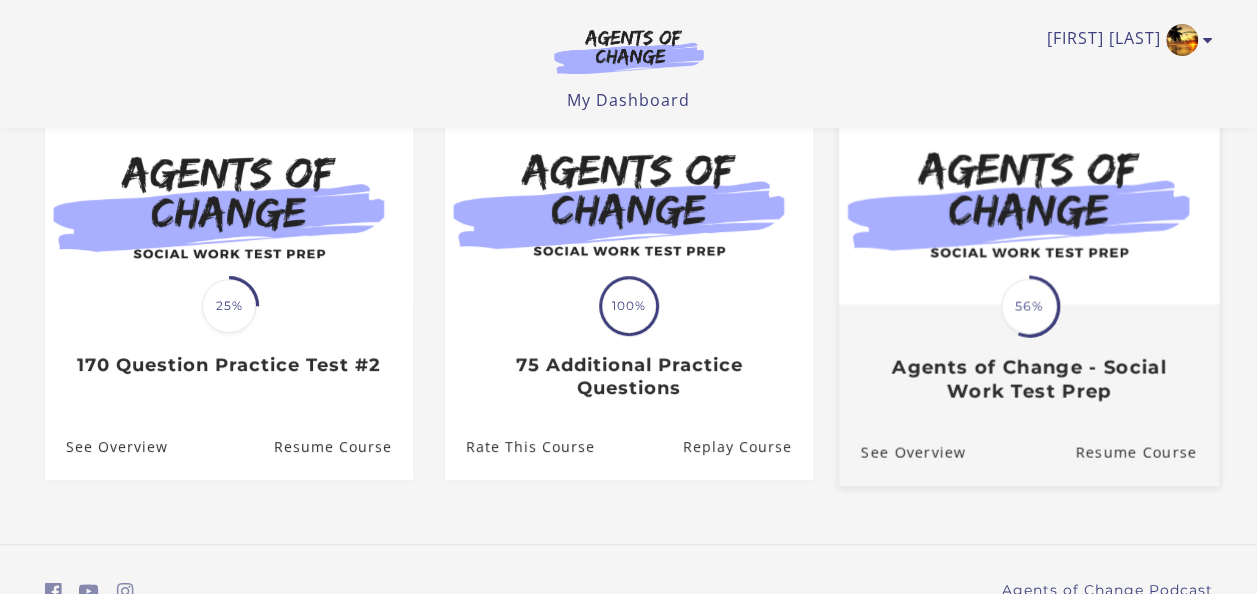 click at bounding box center [1028, 201] 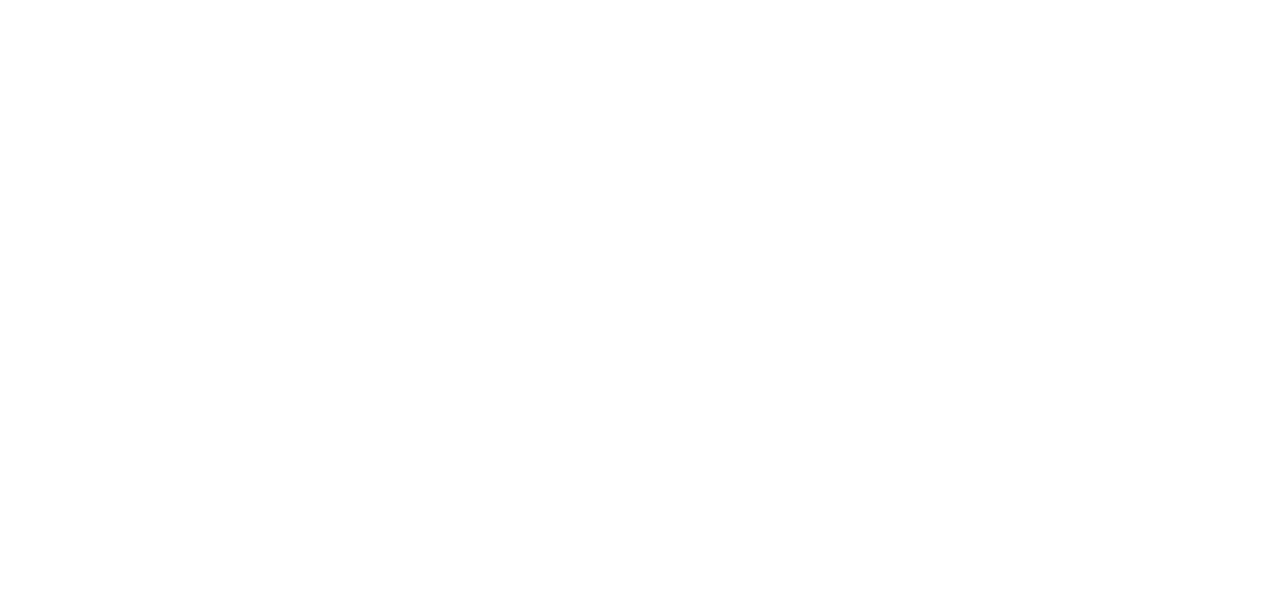 scroll, scrollTop: 0, scrollLeft: 0, axis: both 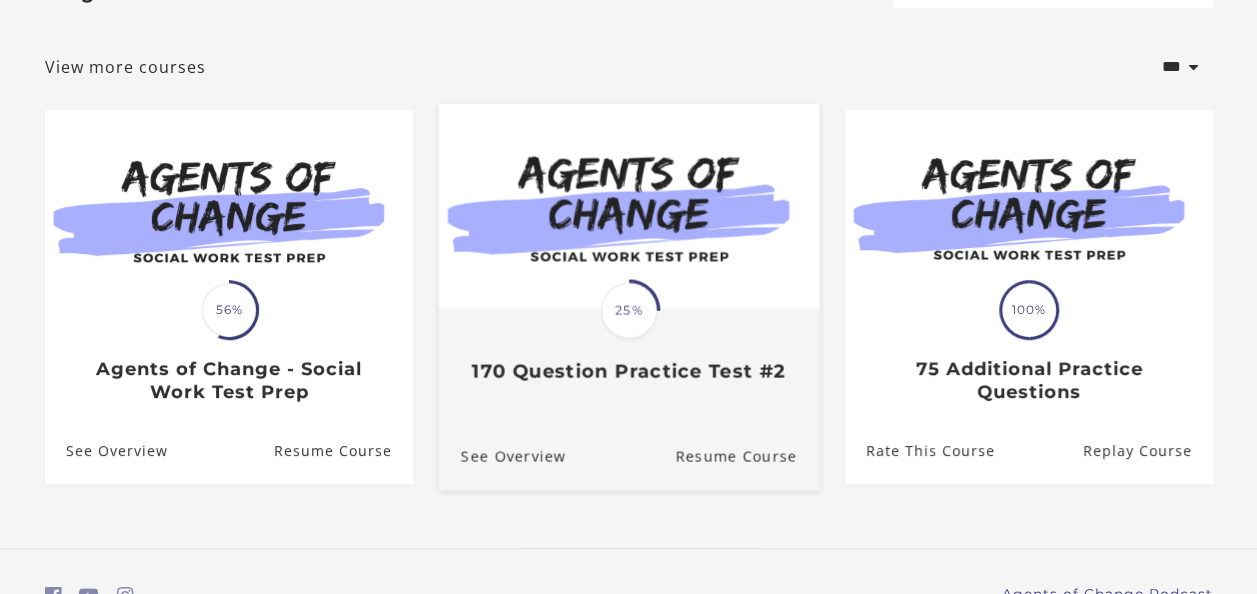 click at bounding box center [628, 205] 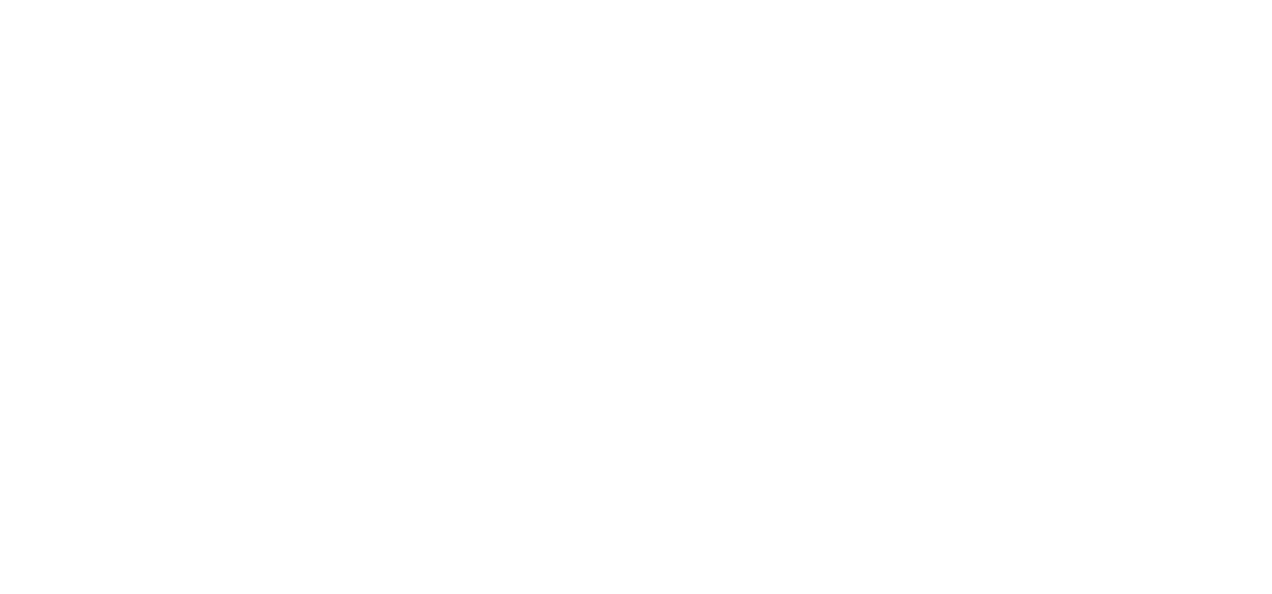 scroll, scrollTop: 0, scrollLeft: 0, axis: both 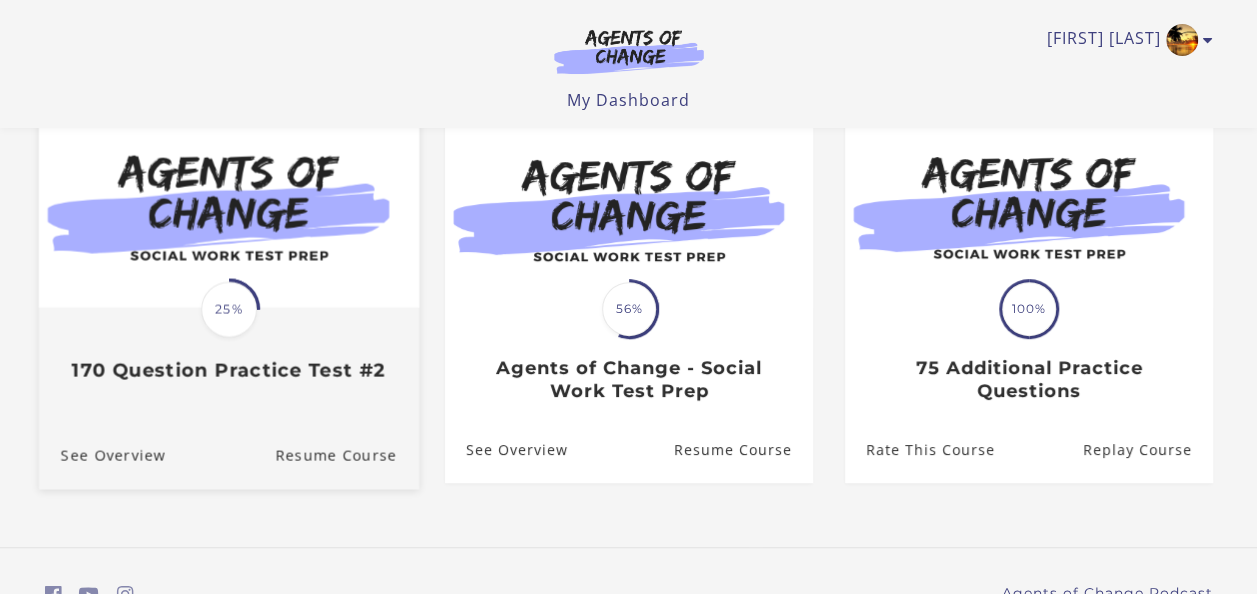 click on "Translation missing: en.liquid.partials.dashboard_course_card.progress_description: 25%
25%
170 Question Practice Test #2" at bounding box center [228, 345] 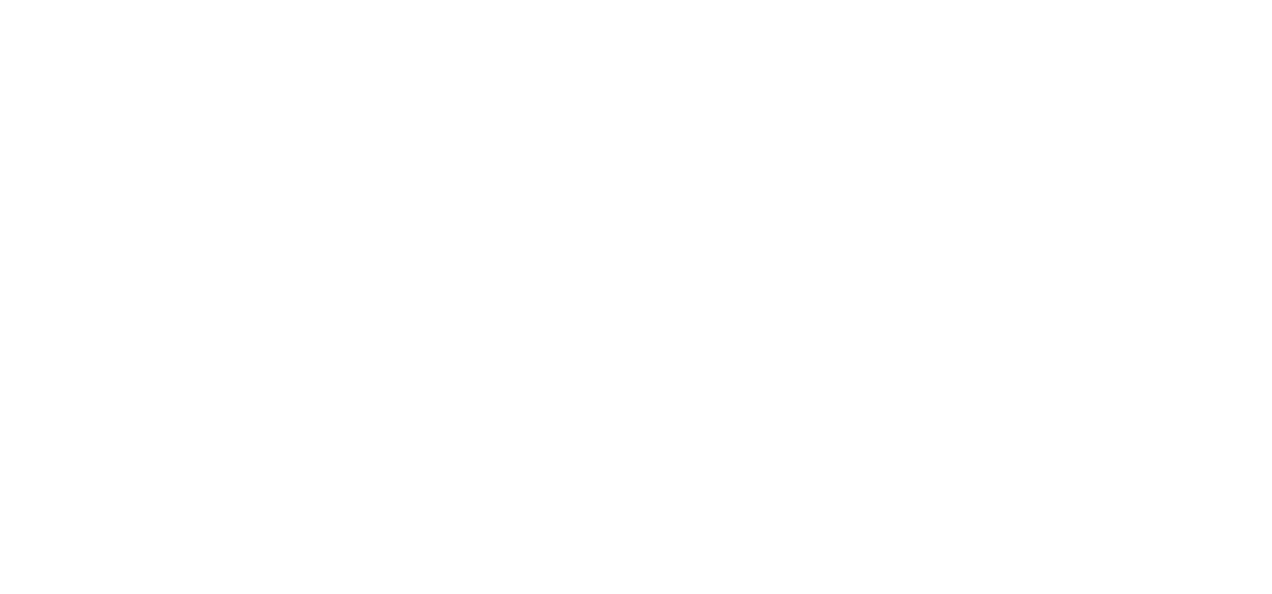 scroll, scrollTop: 0, scrollLeft: 0, axis: both 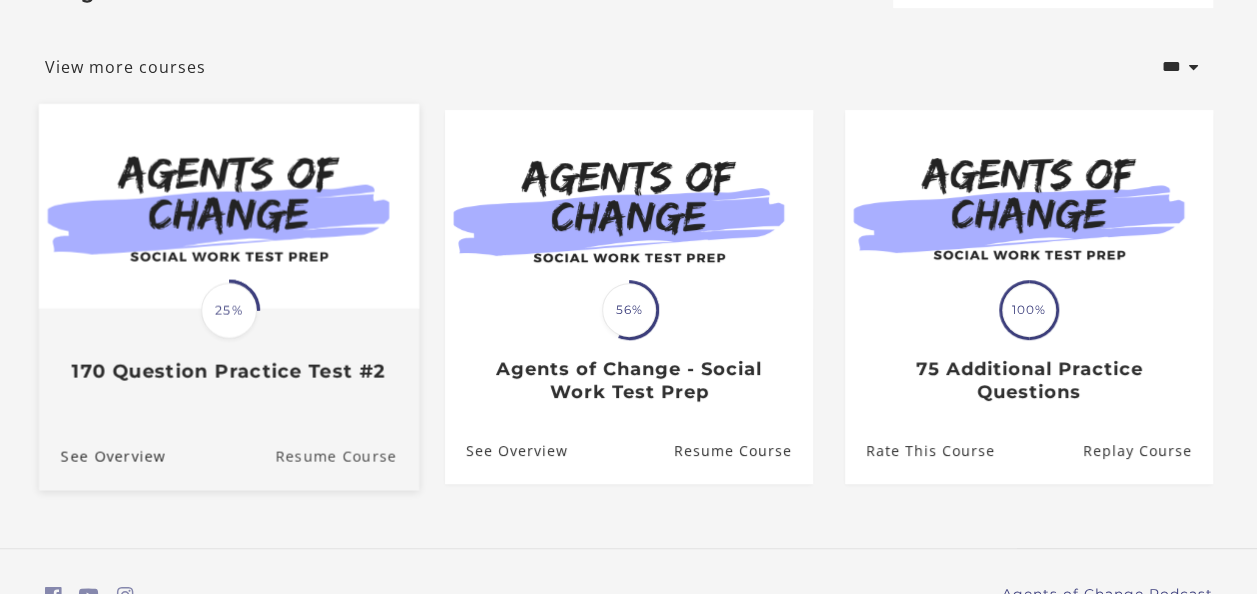 click on "Resume Course" at bounding box center [347, 456] 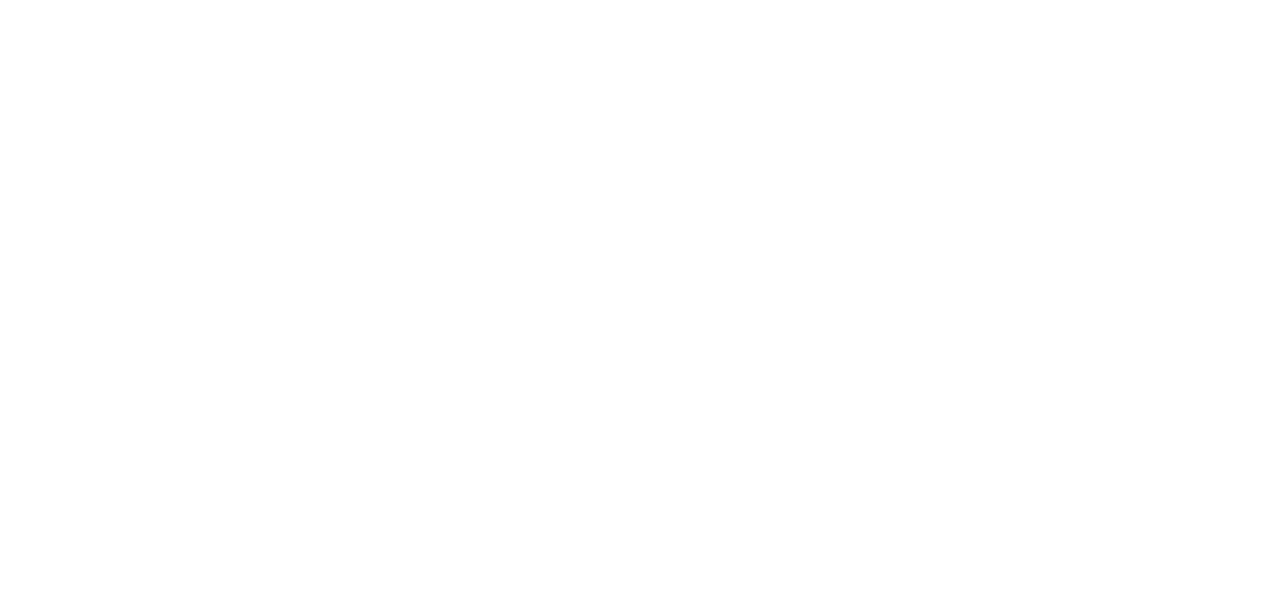scroll, scrollTop: 0, scrollLeft: 0, axis: both 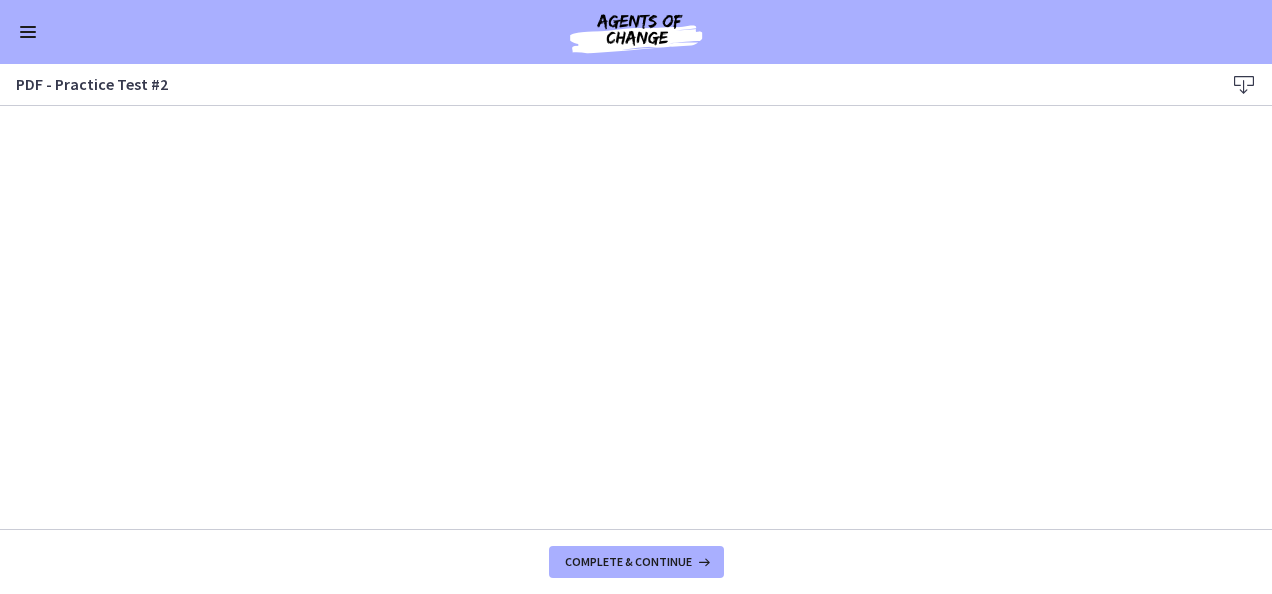 click at bounding box center [1244, 85] 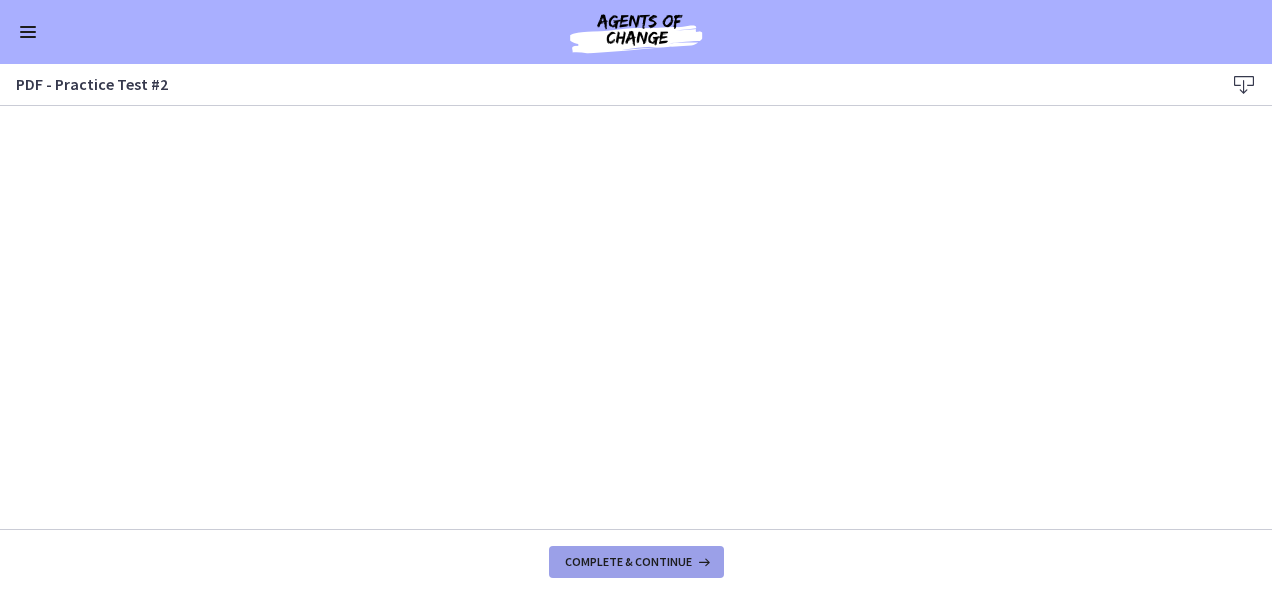 click on "Complete & continue" at bounding box center [628, 562] 